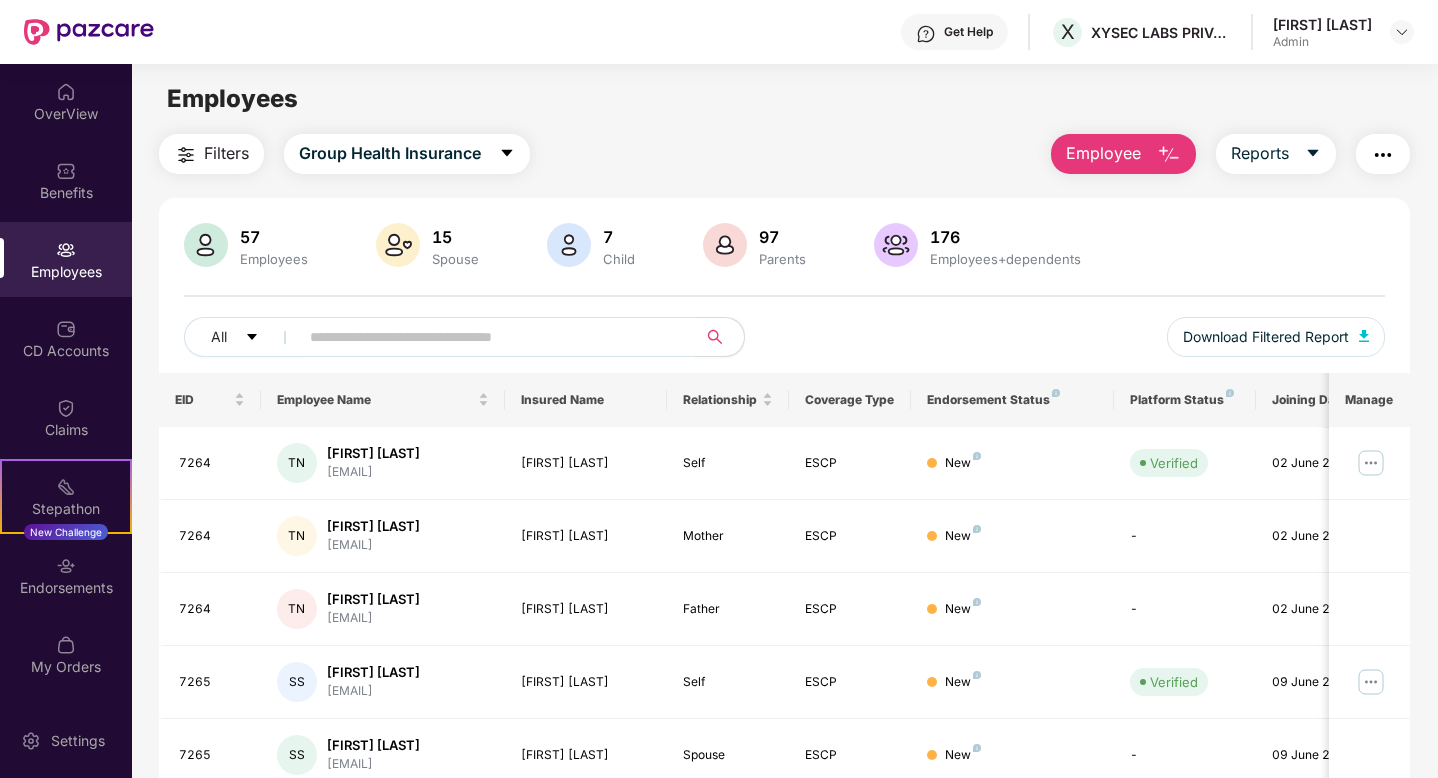 scroll, scrollTop: 0, scrollLeft: 0, axis: both 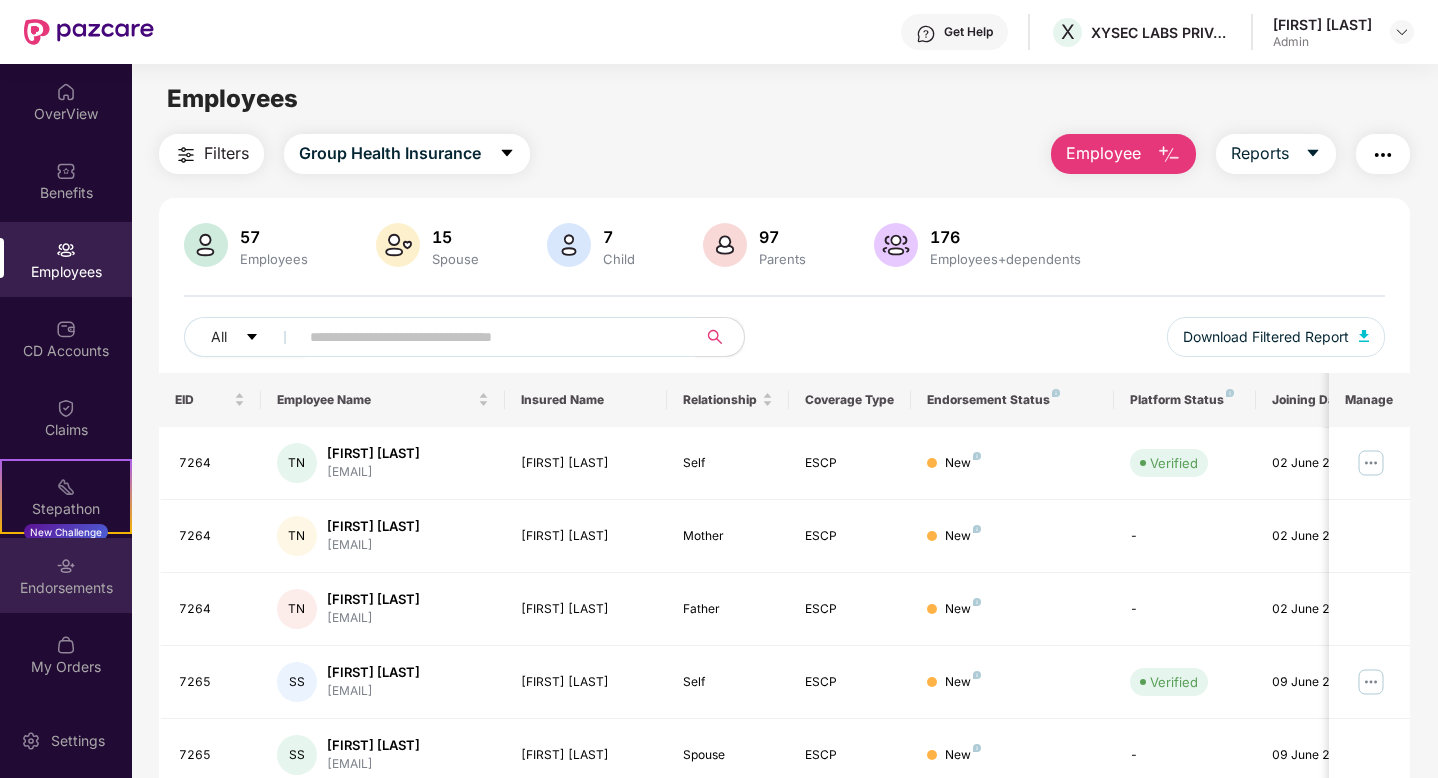click on "Endorsements" at bounding box center (66, 588) 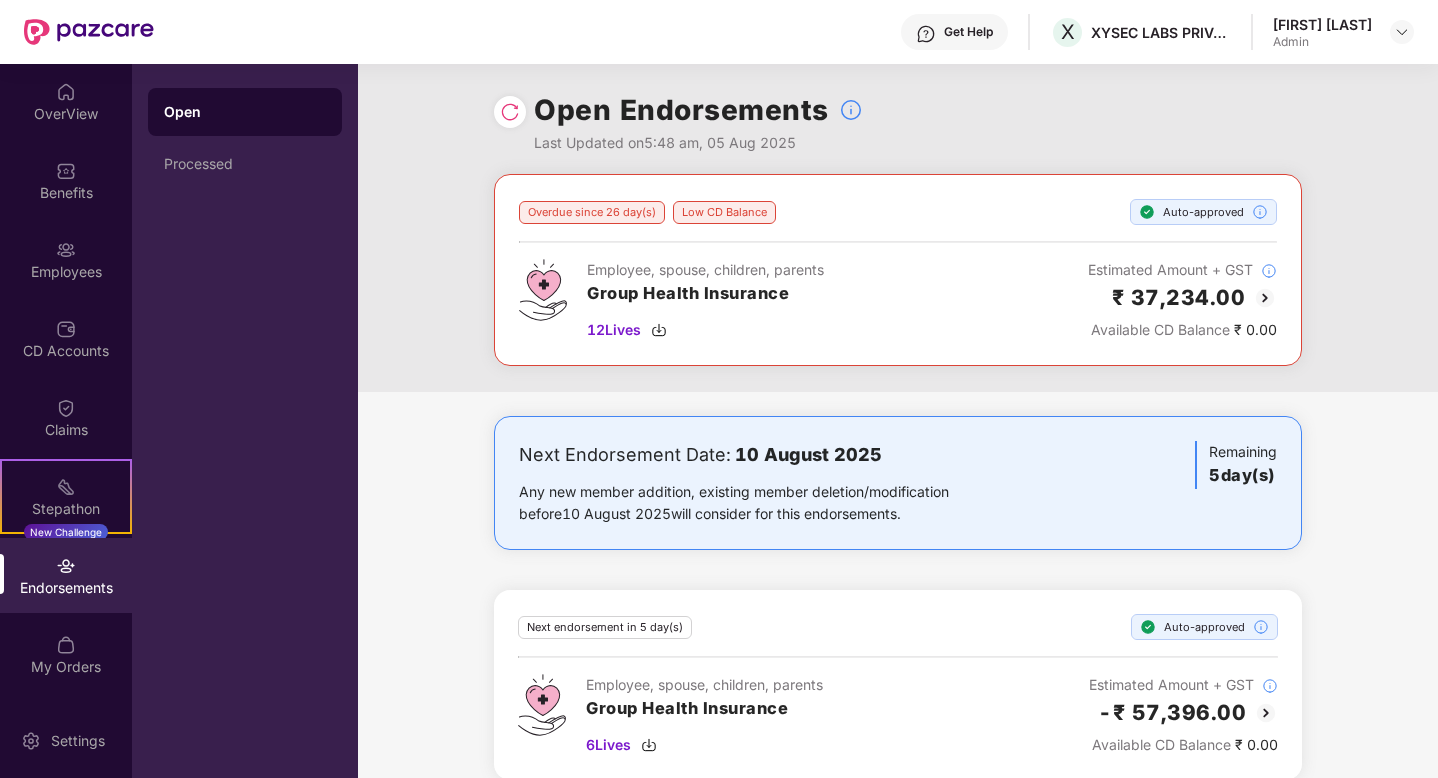scroll, scrollTop: 24, scrollLeft: 0, axis: vertical 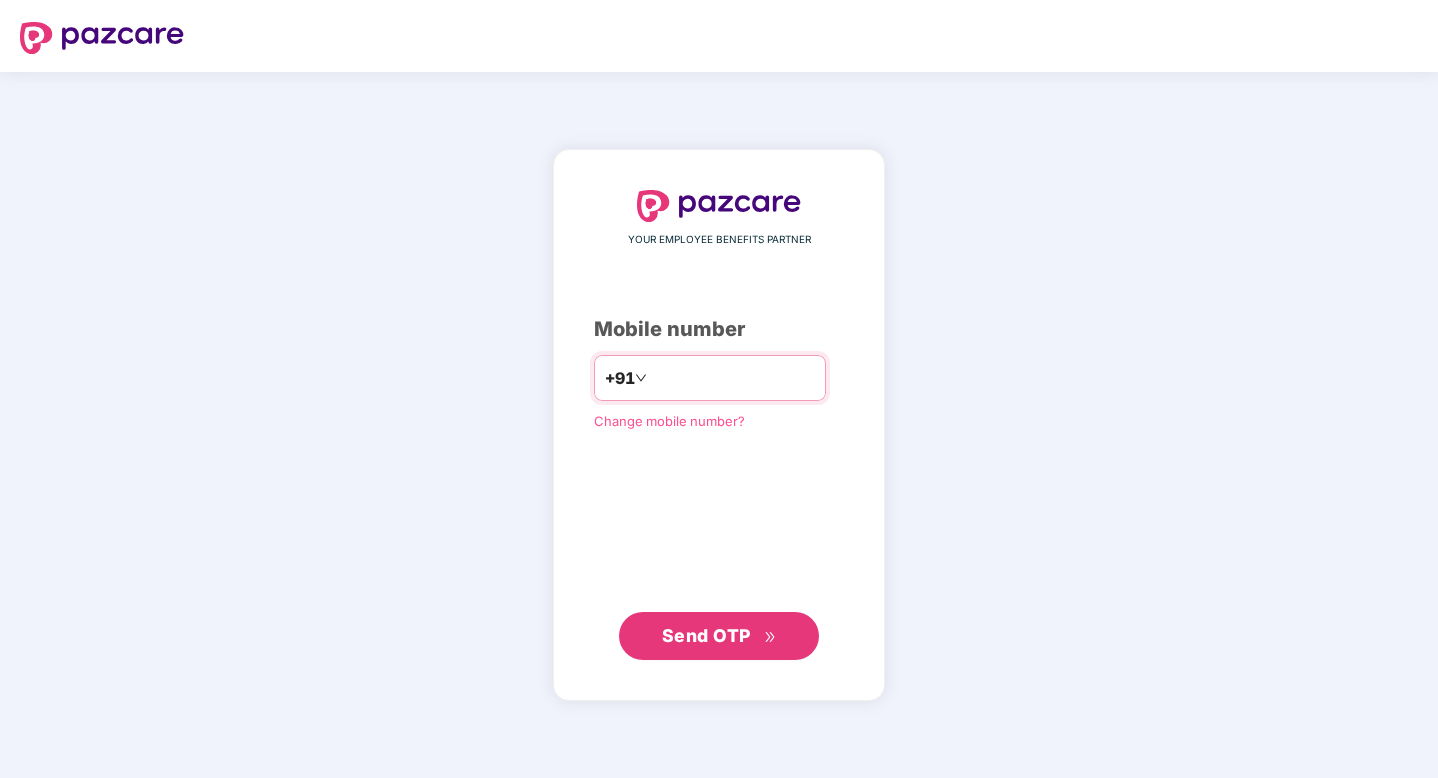 click at bounding box center [733, 378] 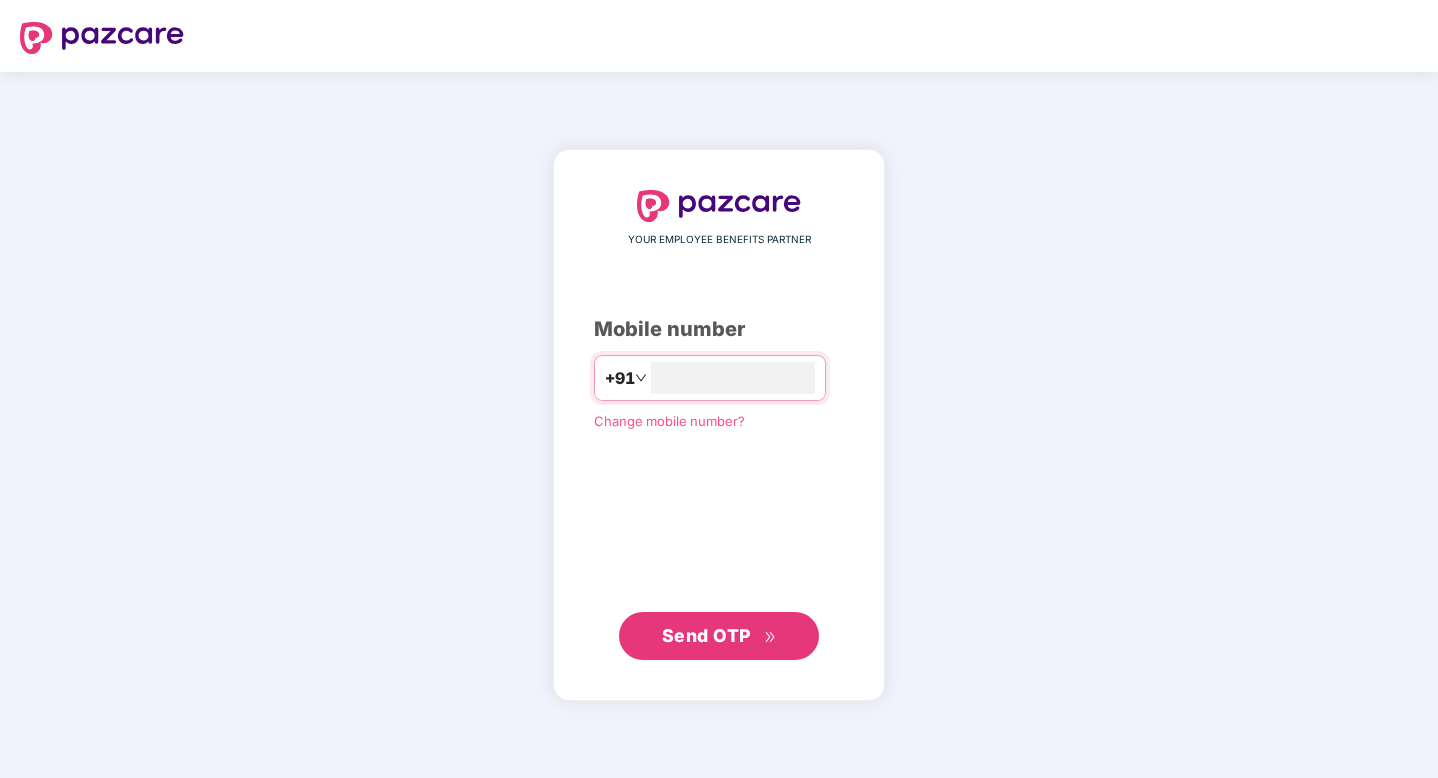 type on "**********" 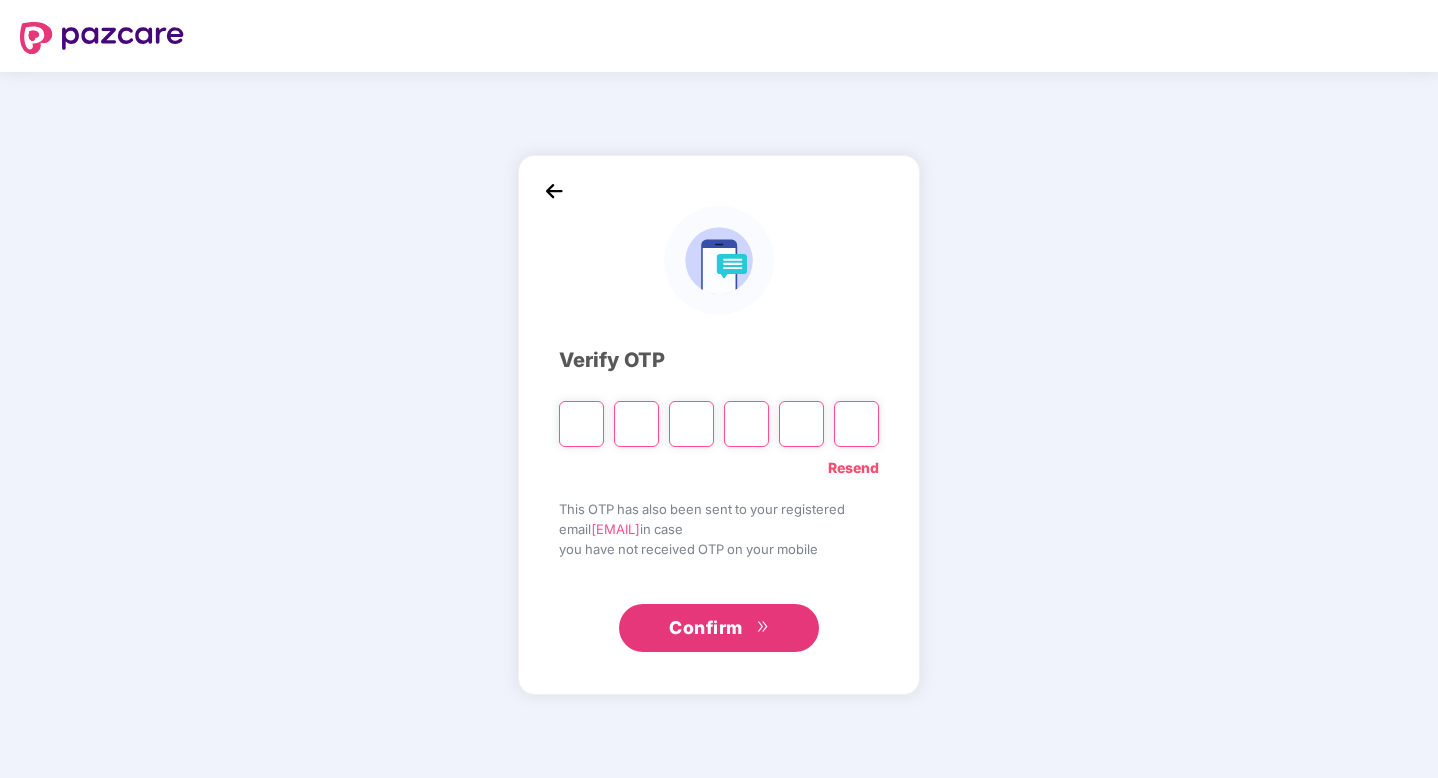 type on "*" 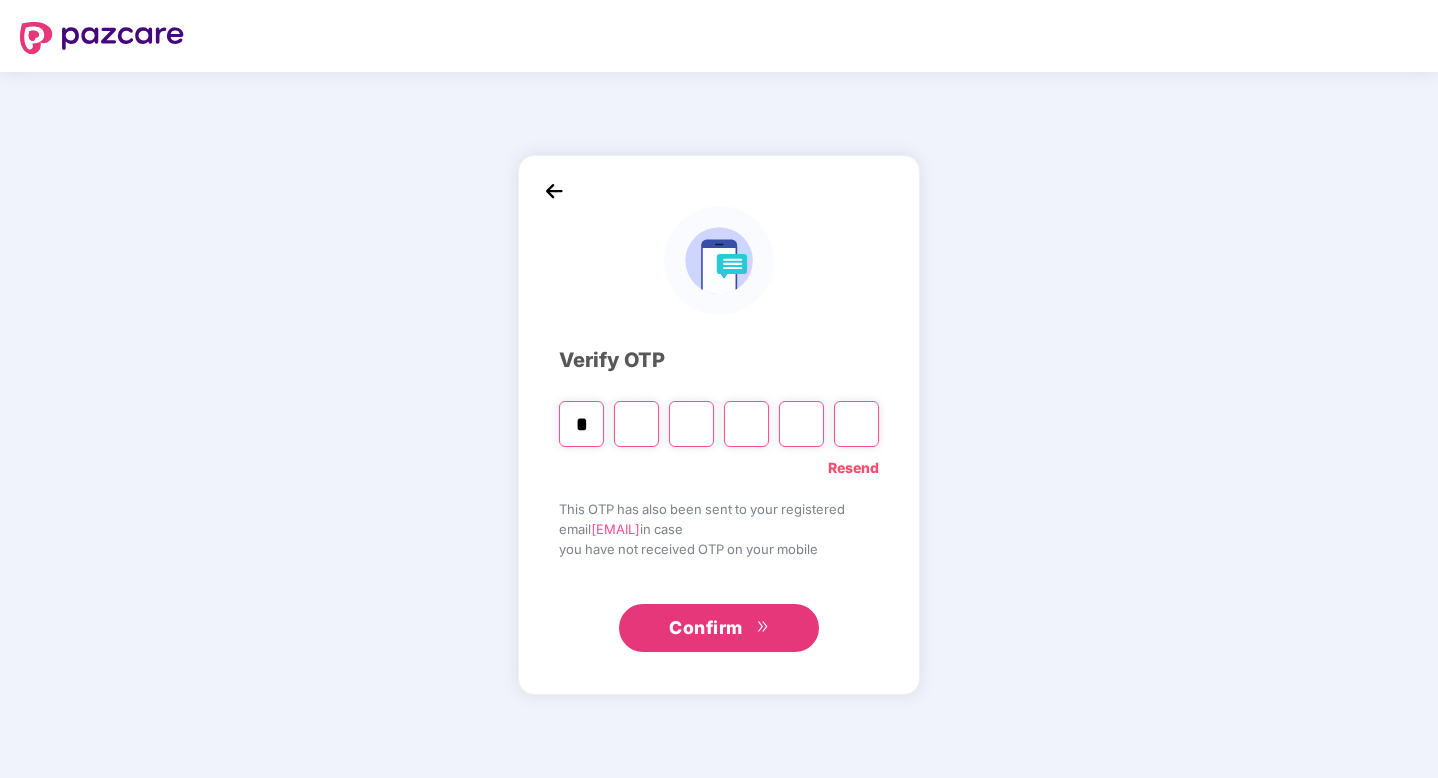 type on "*" 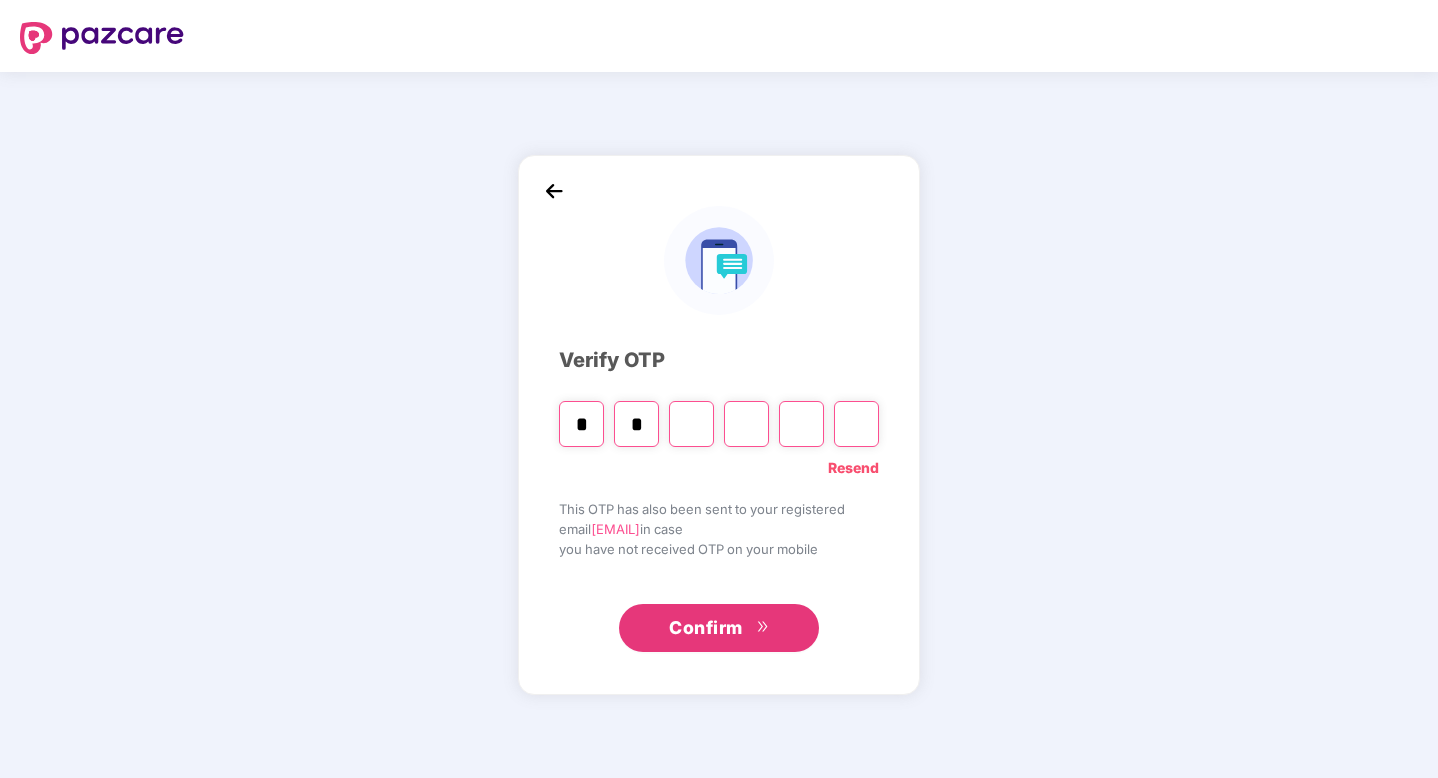 type on "*" 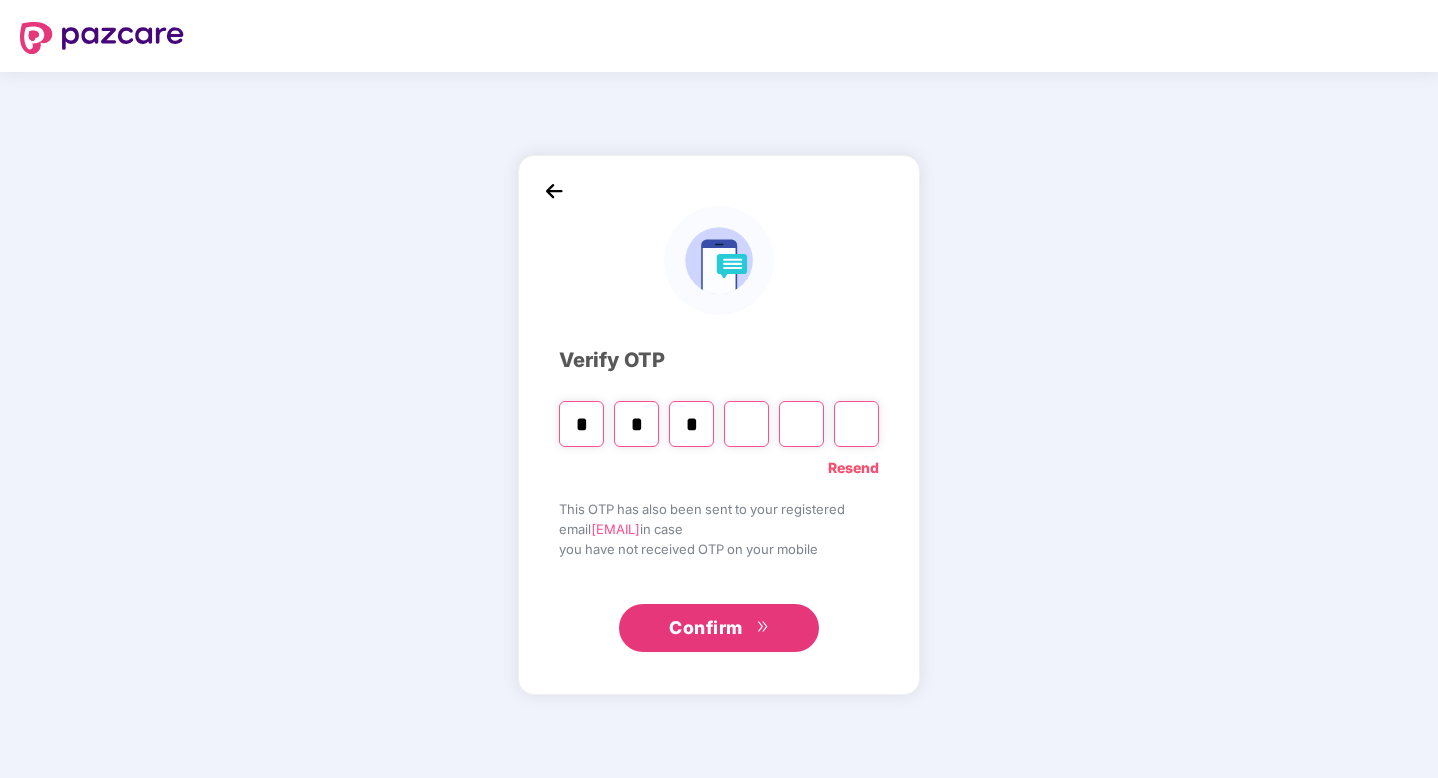 type on "*" 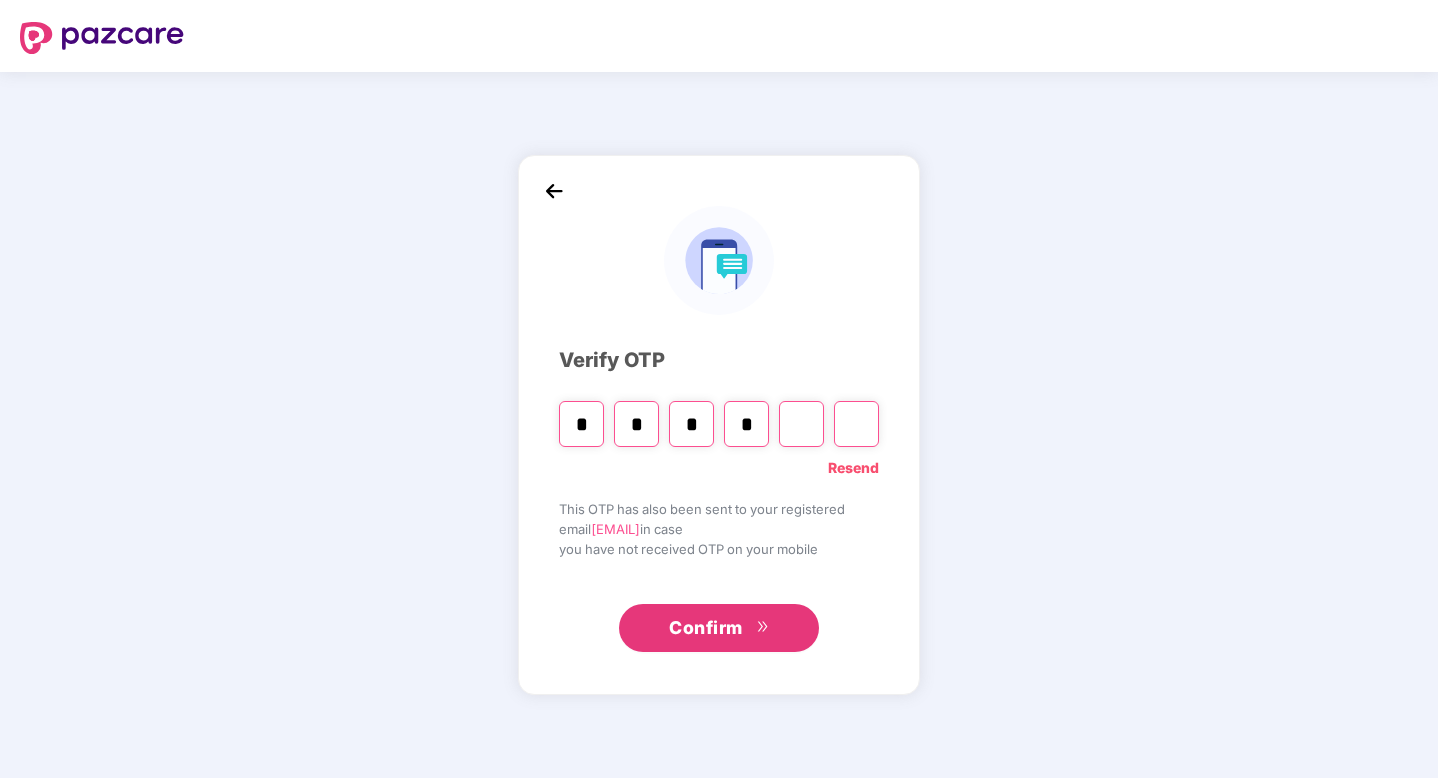 type on "*" 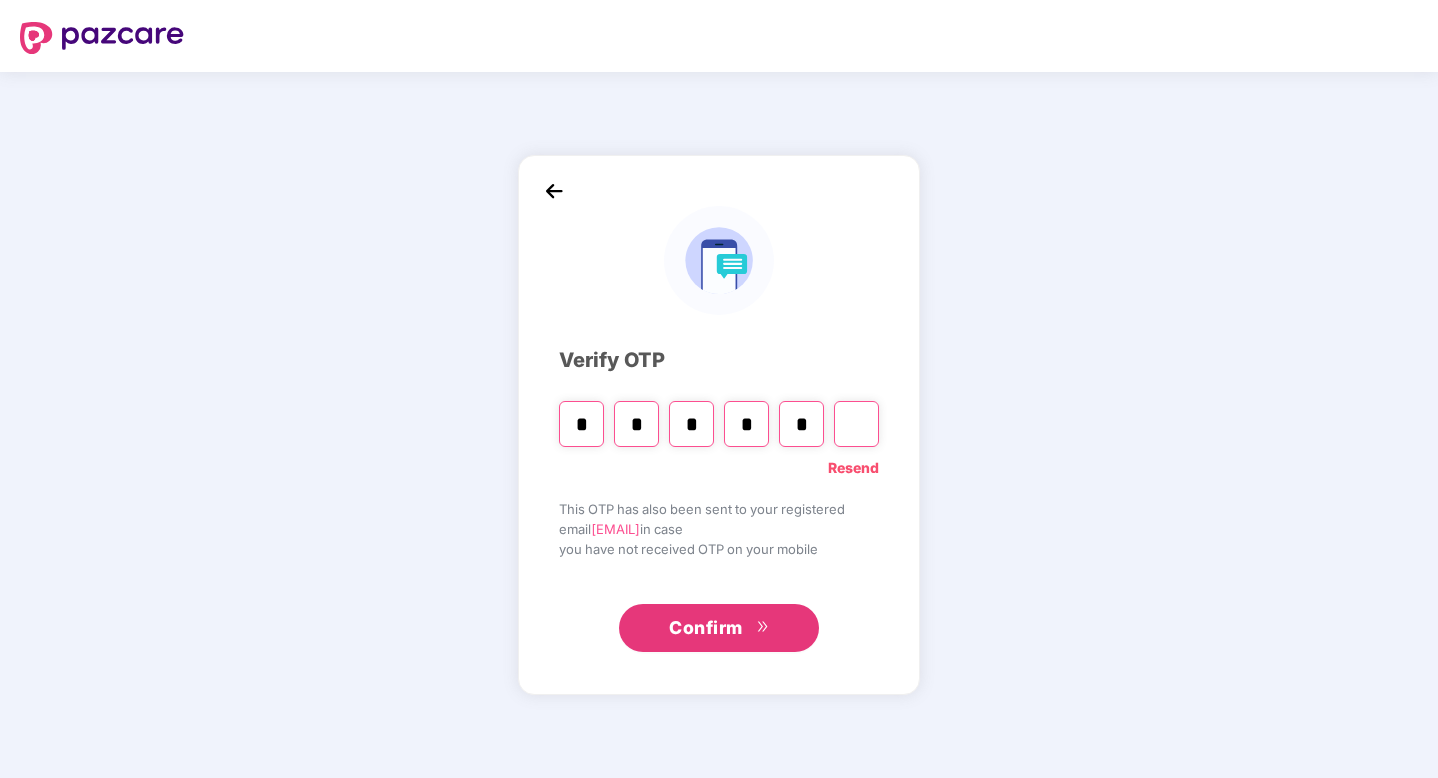 type on "*" 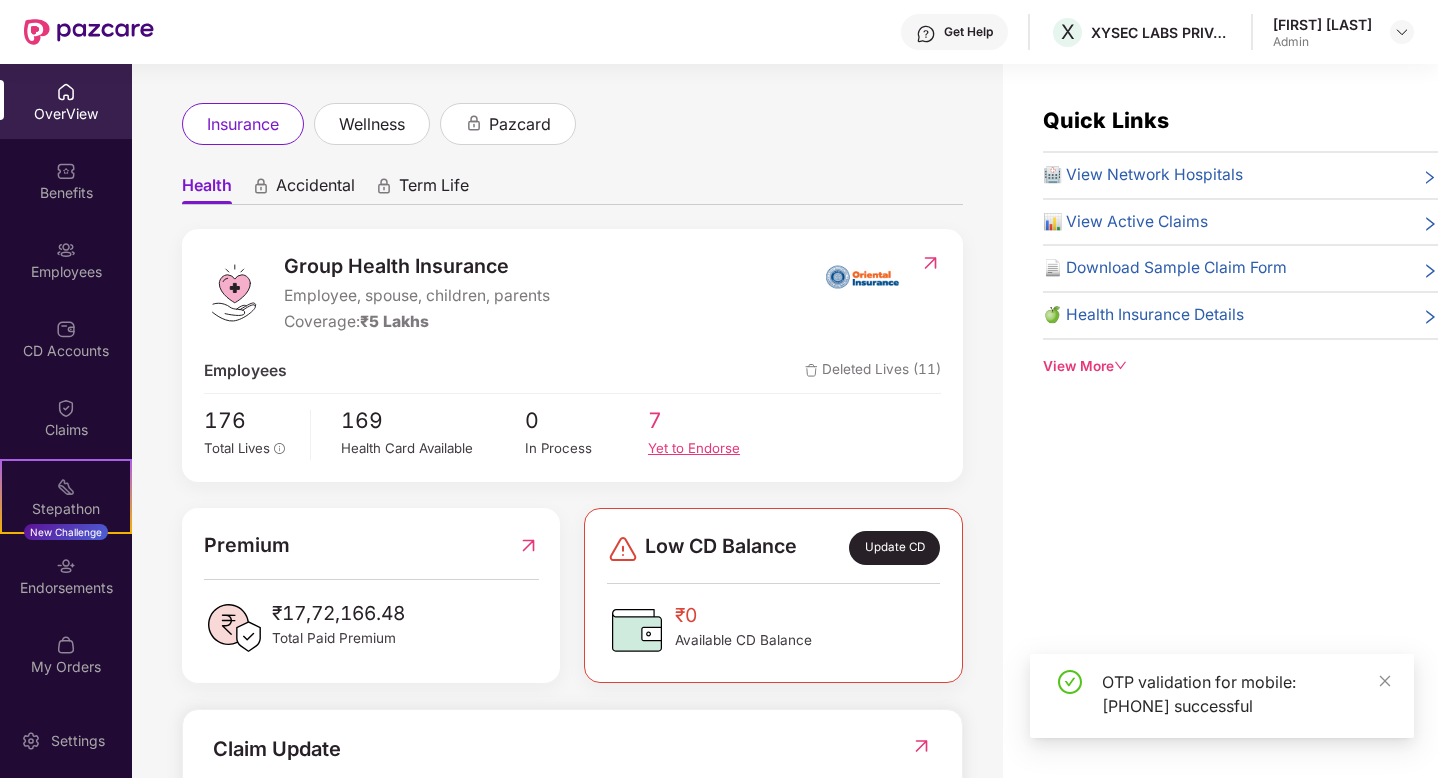 scroll, scrollTop: 178, scrollLeft: 0, axis: vertical 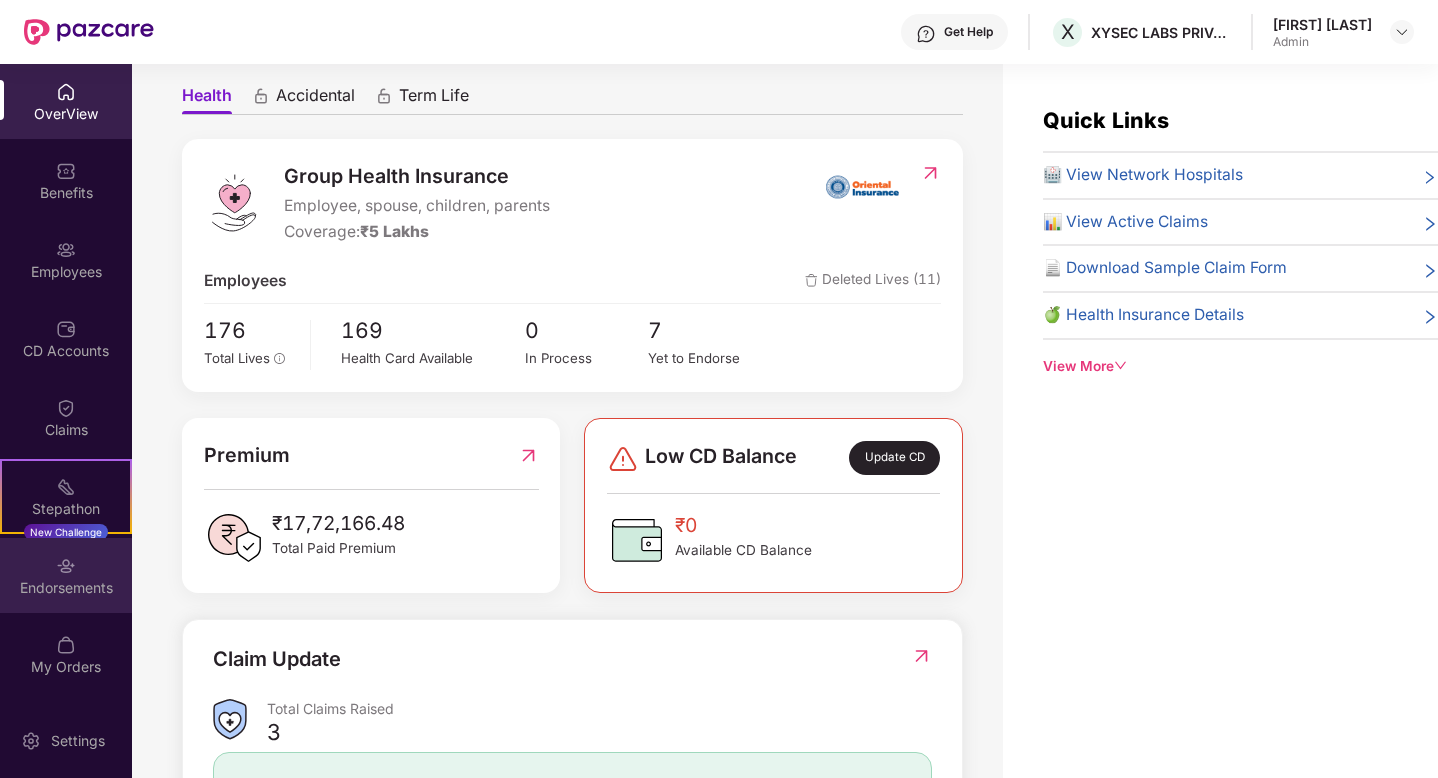 click on "Endorsements" at bounding box center [66, 588] 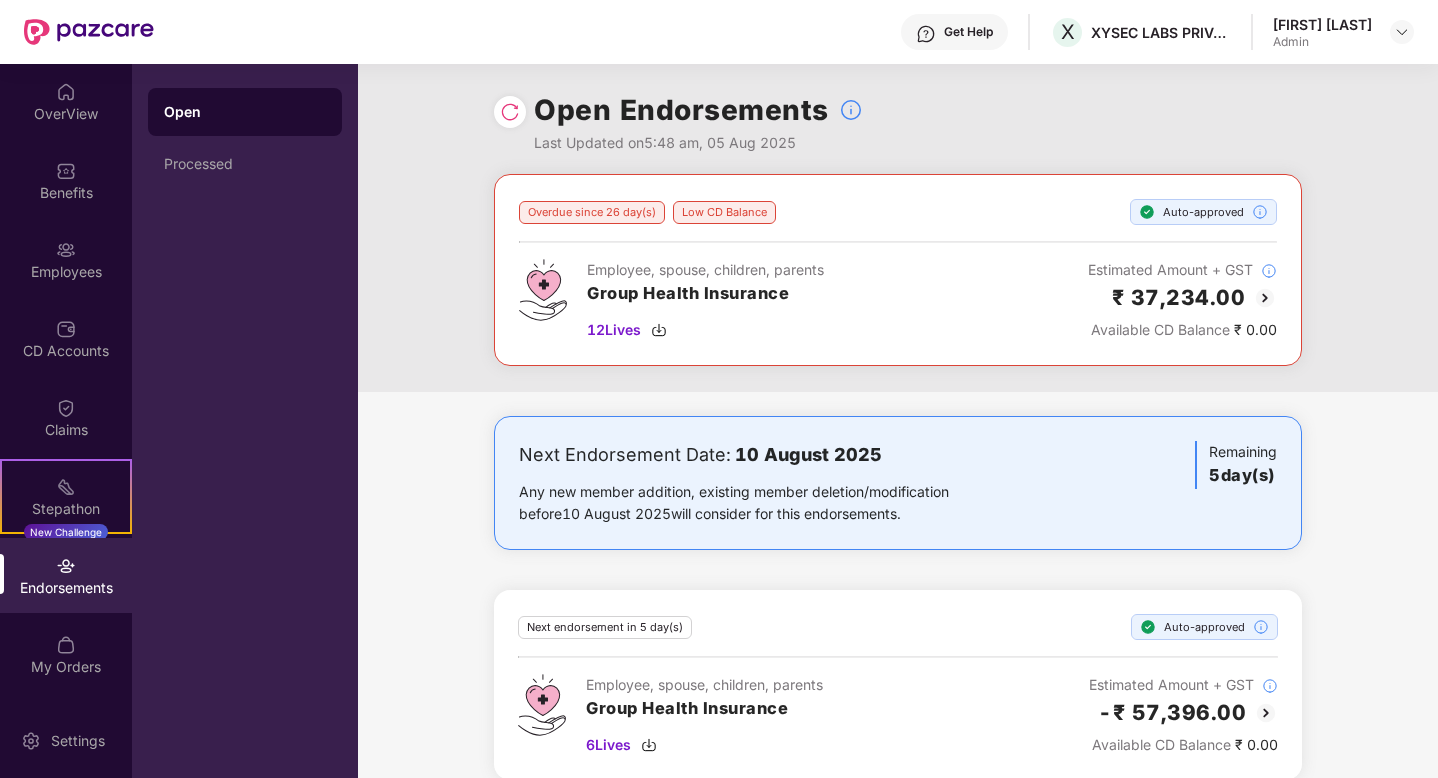 scroll, scrollTop: 24, scrollLeft: 0, axis: vertical 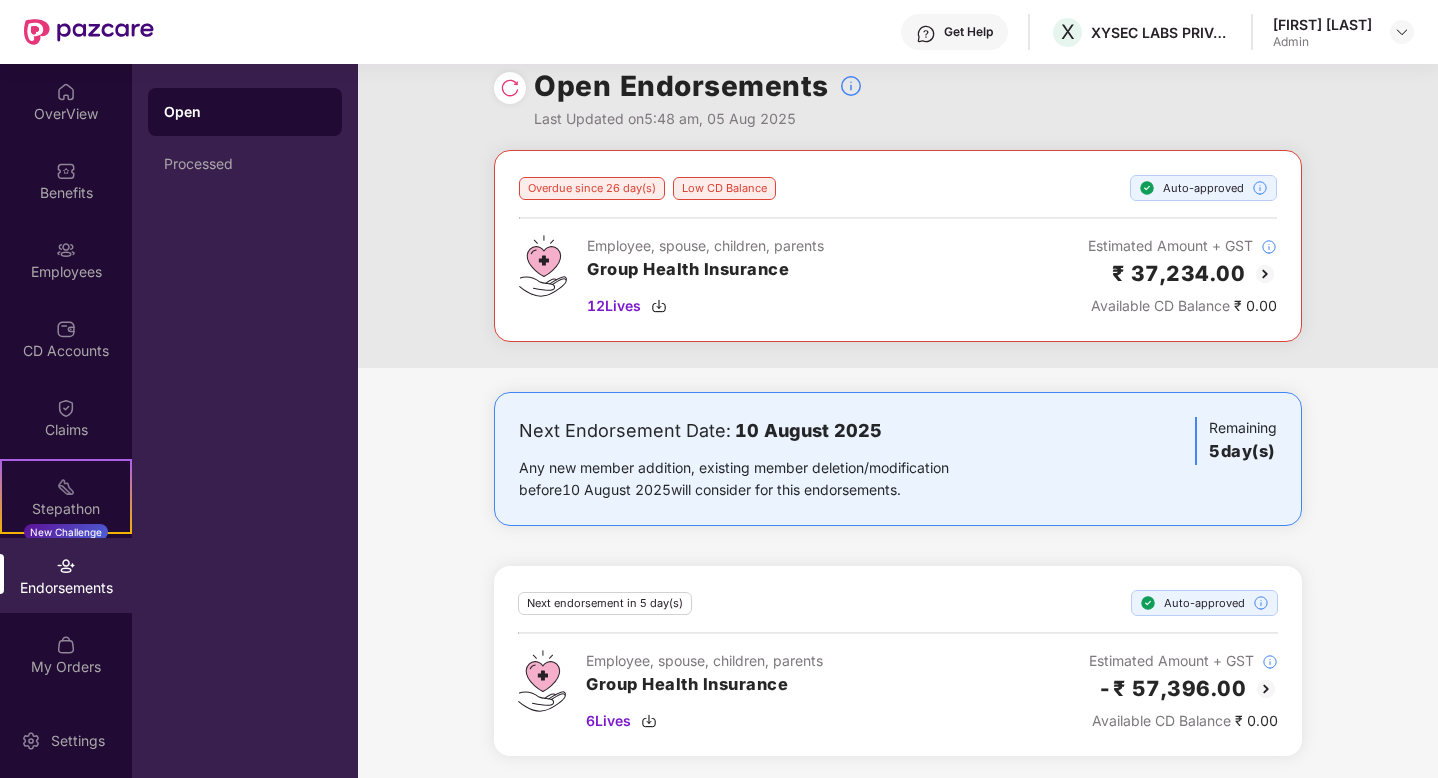 click at bounding box center (1265, 274) 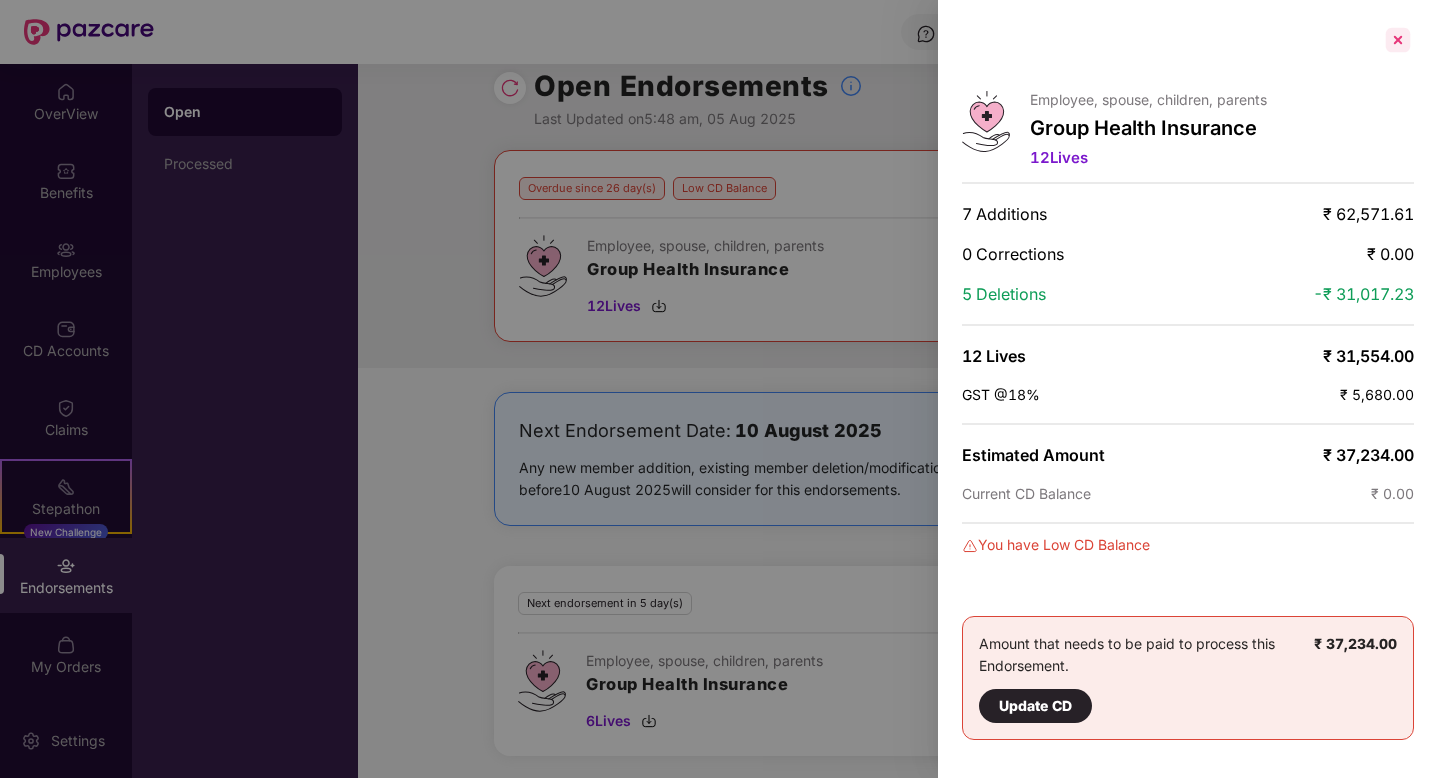click at bounding box center (1398, 40) 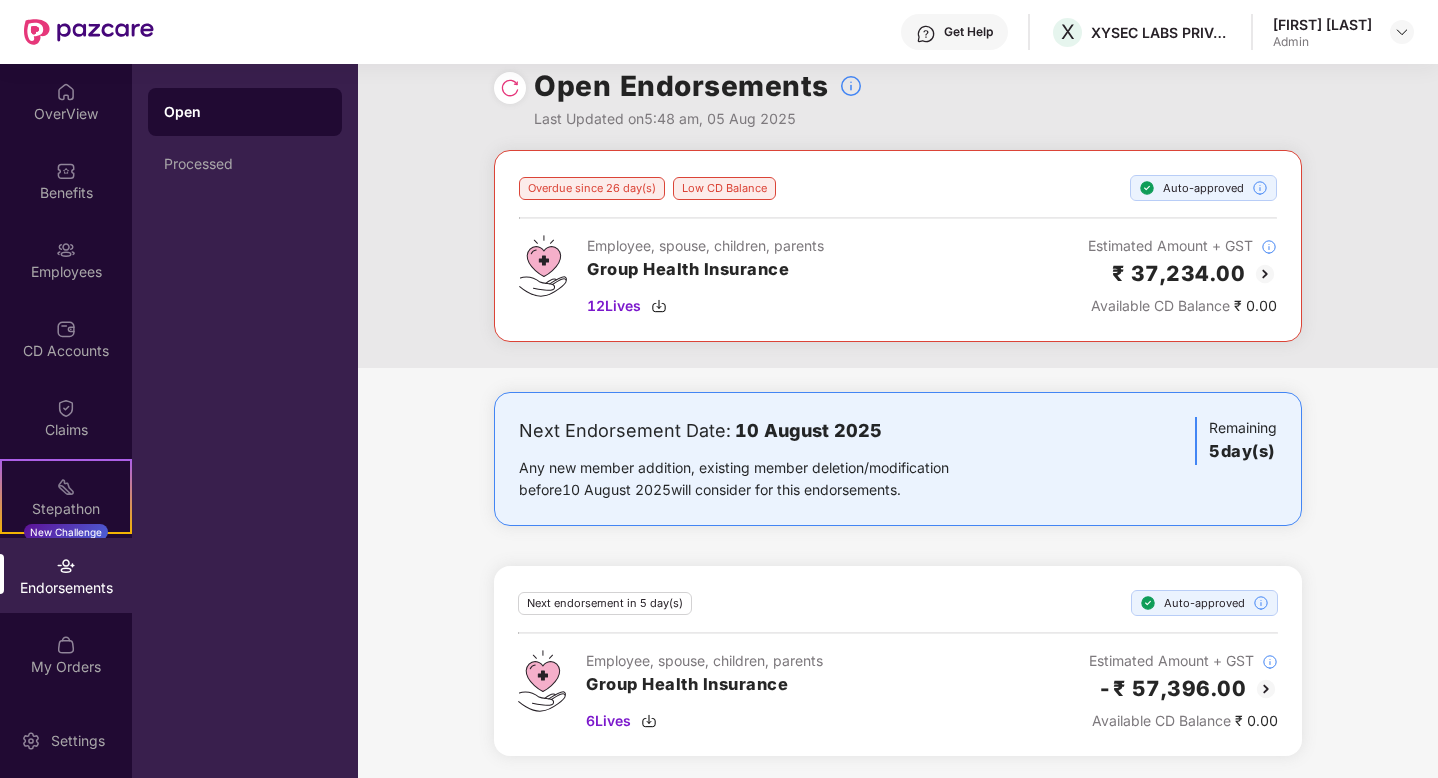 click at bounding box center [1266, 689] 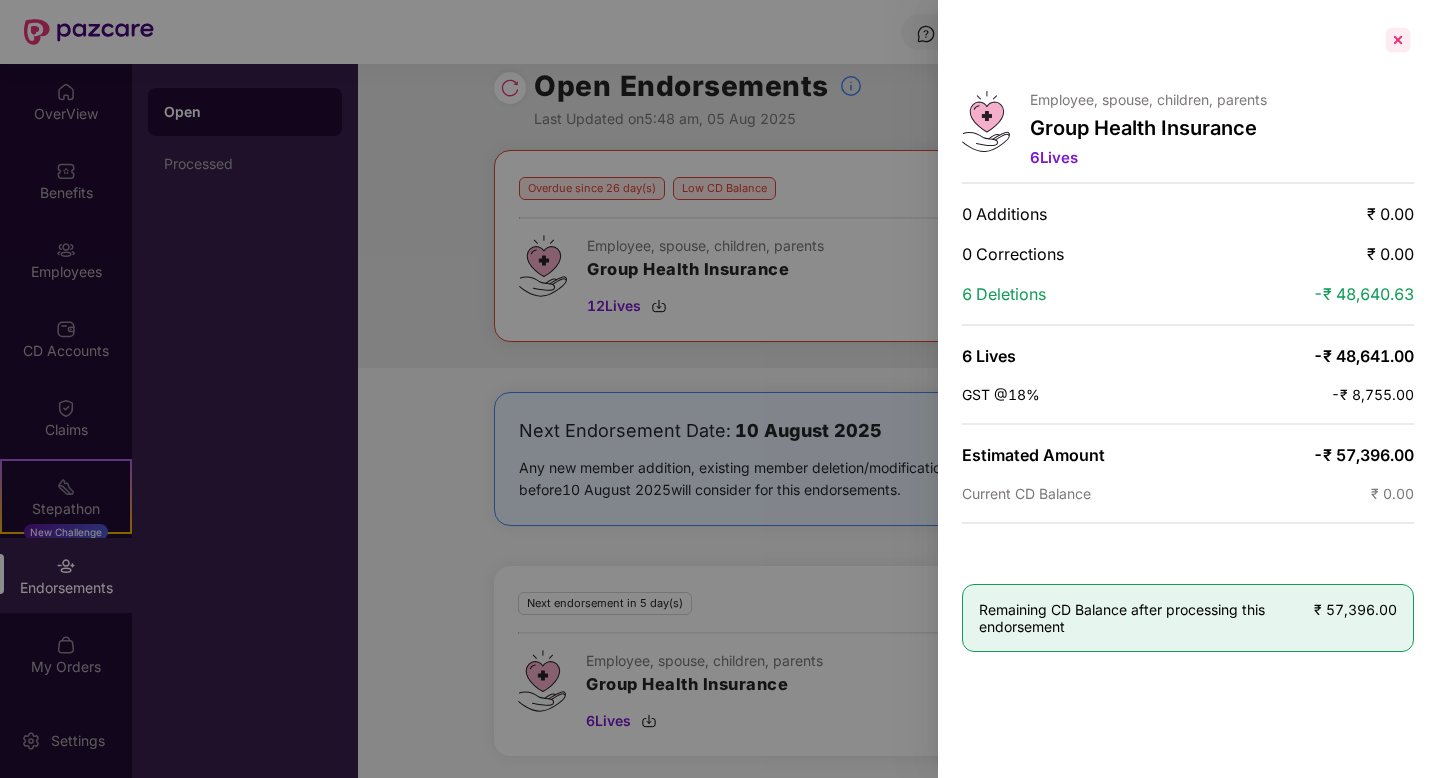 click at bounding box center [1398, 40] 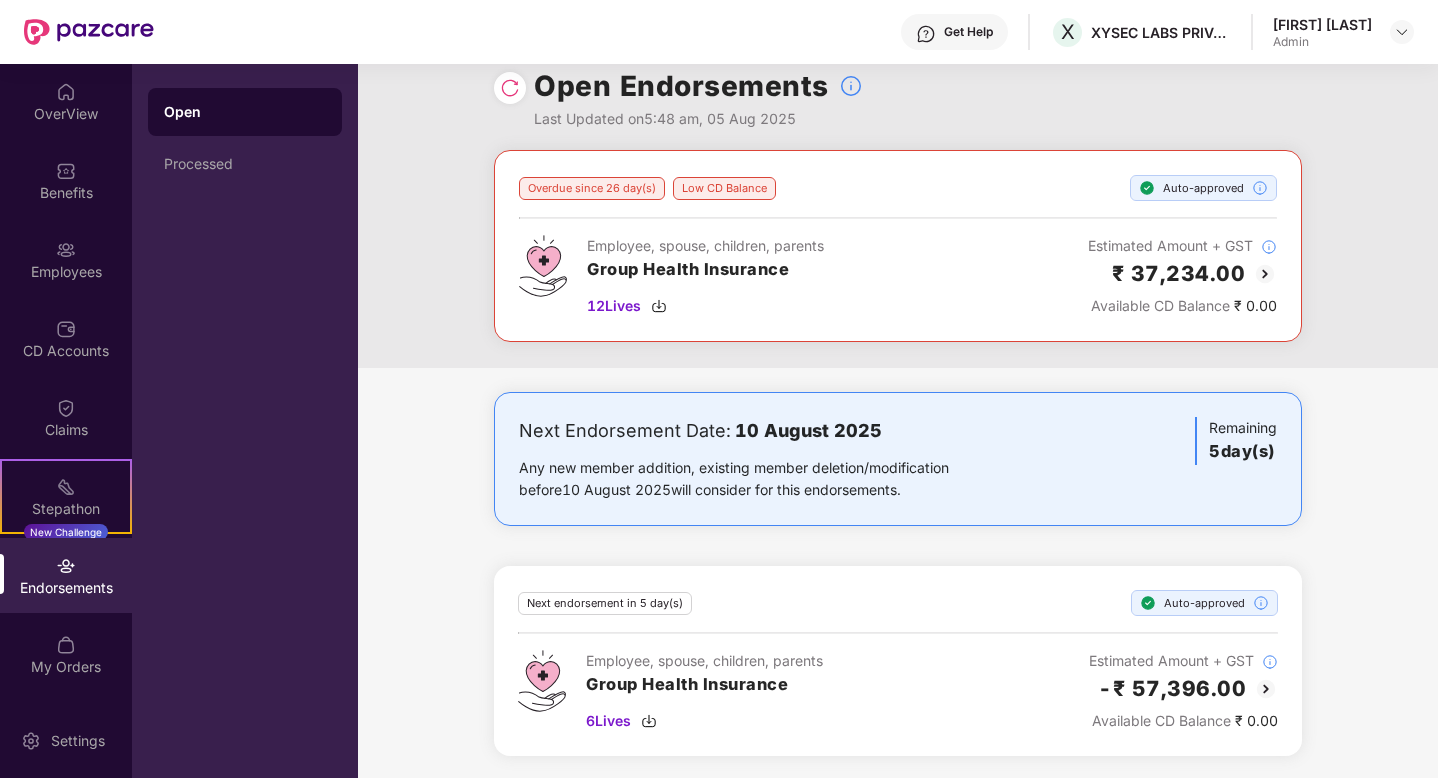 click at bounding box center [1265, 274] 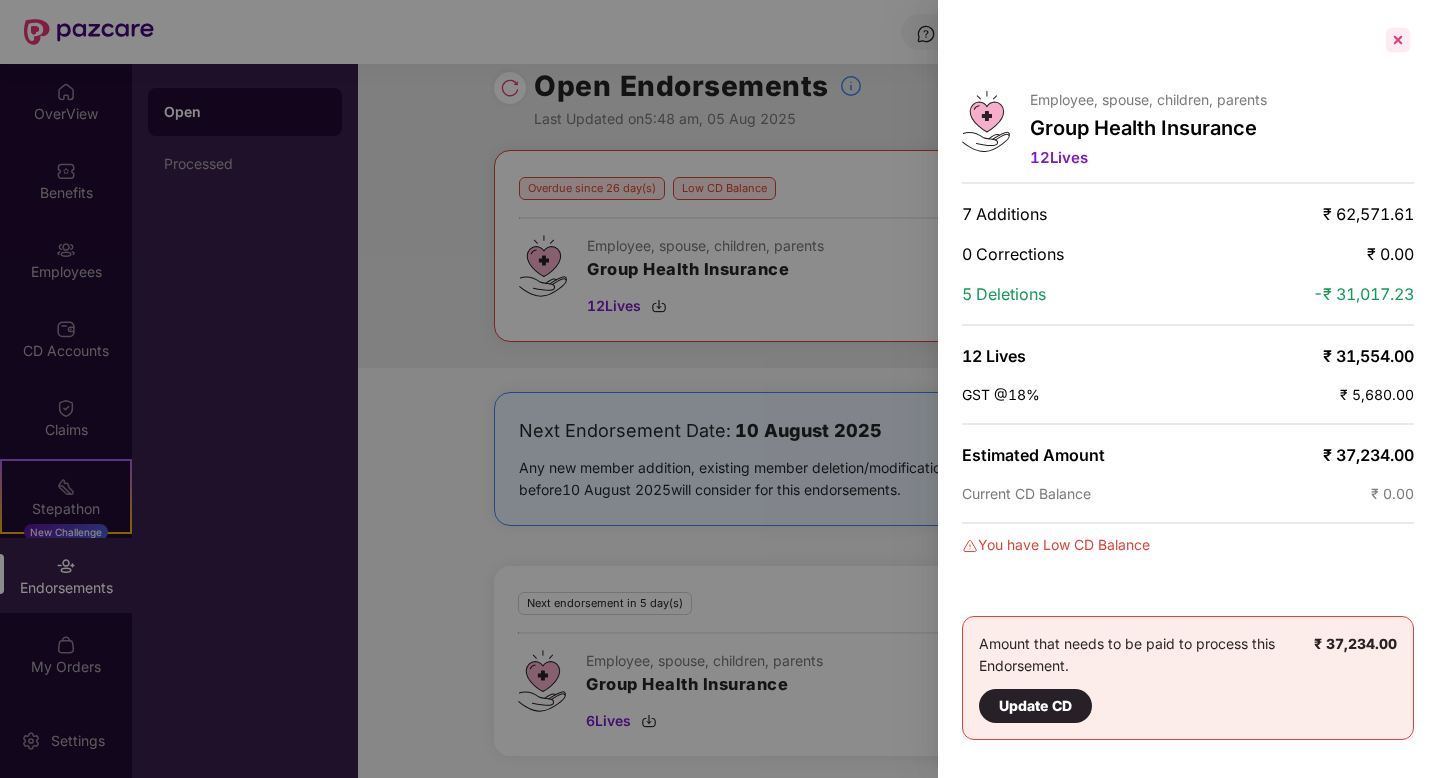 click at bounding box center (1398, 40) 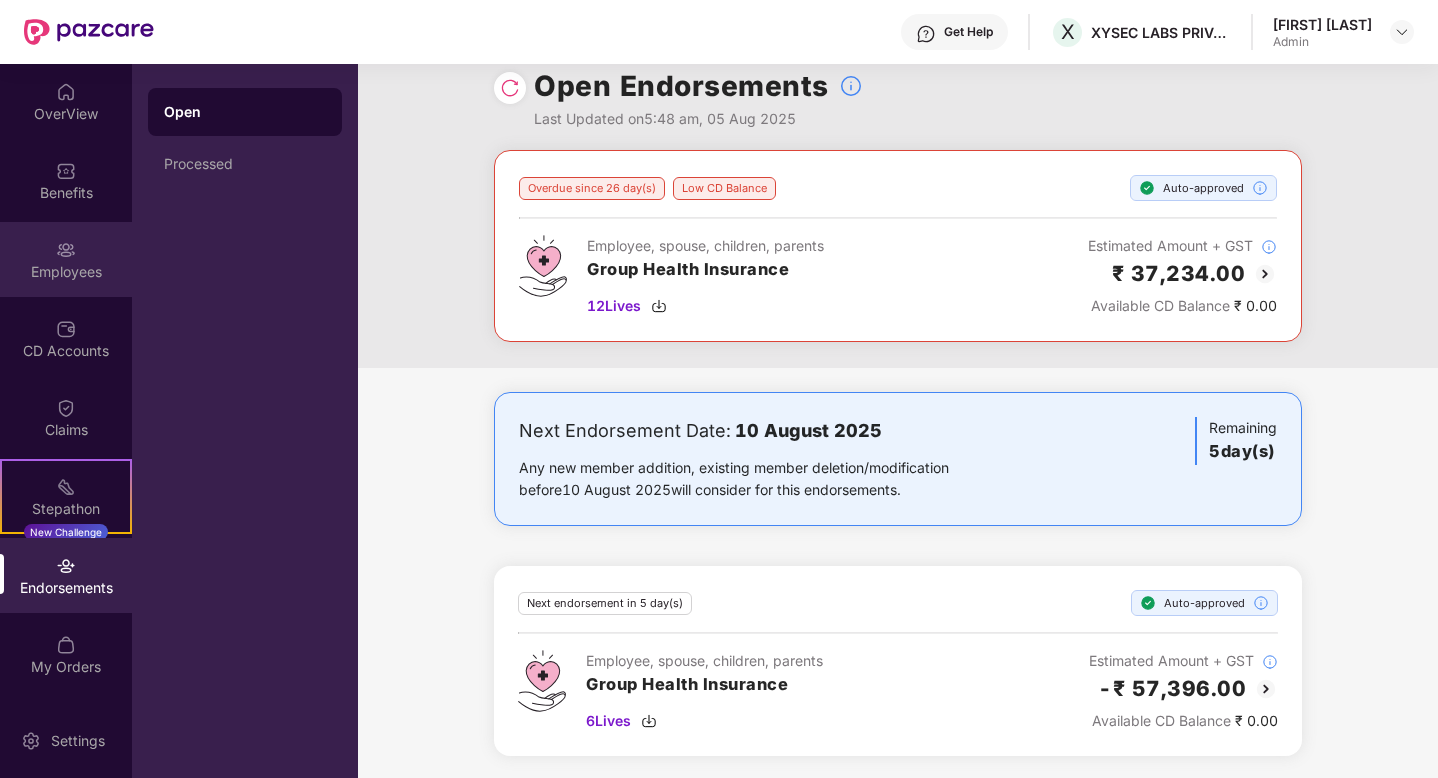 click at bounding box center (66, 250) 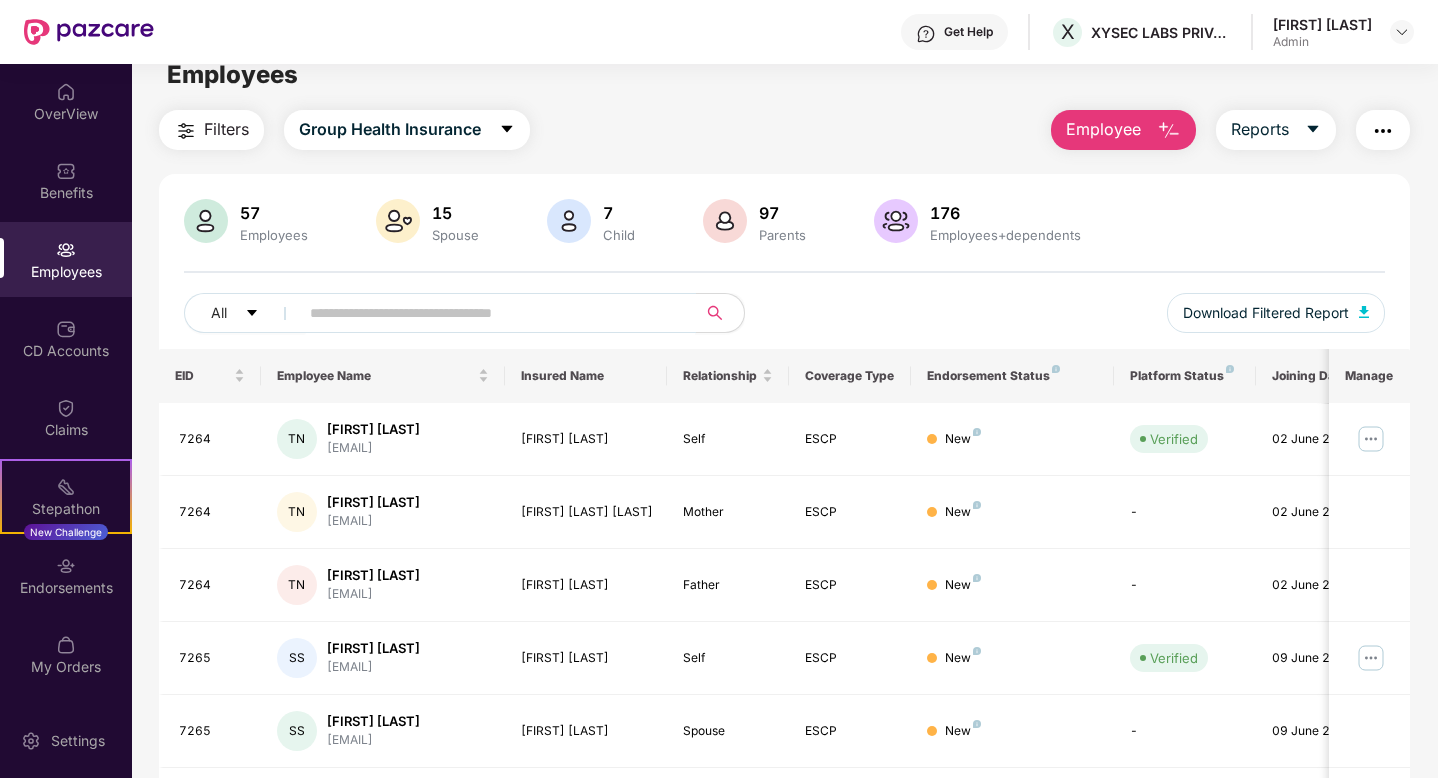 click at bounding box center [489, 313] 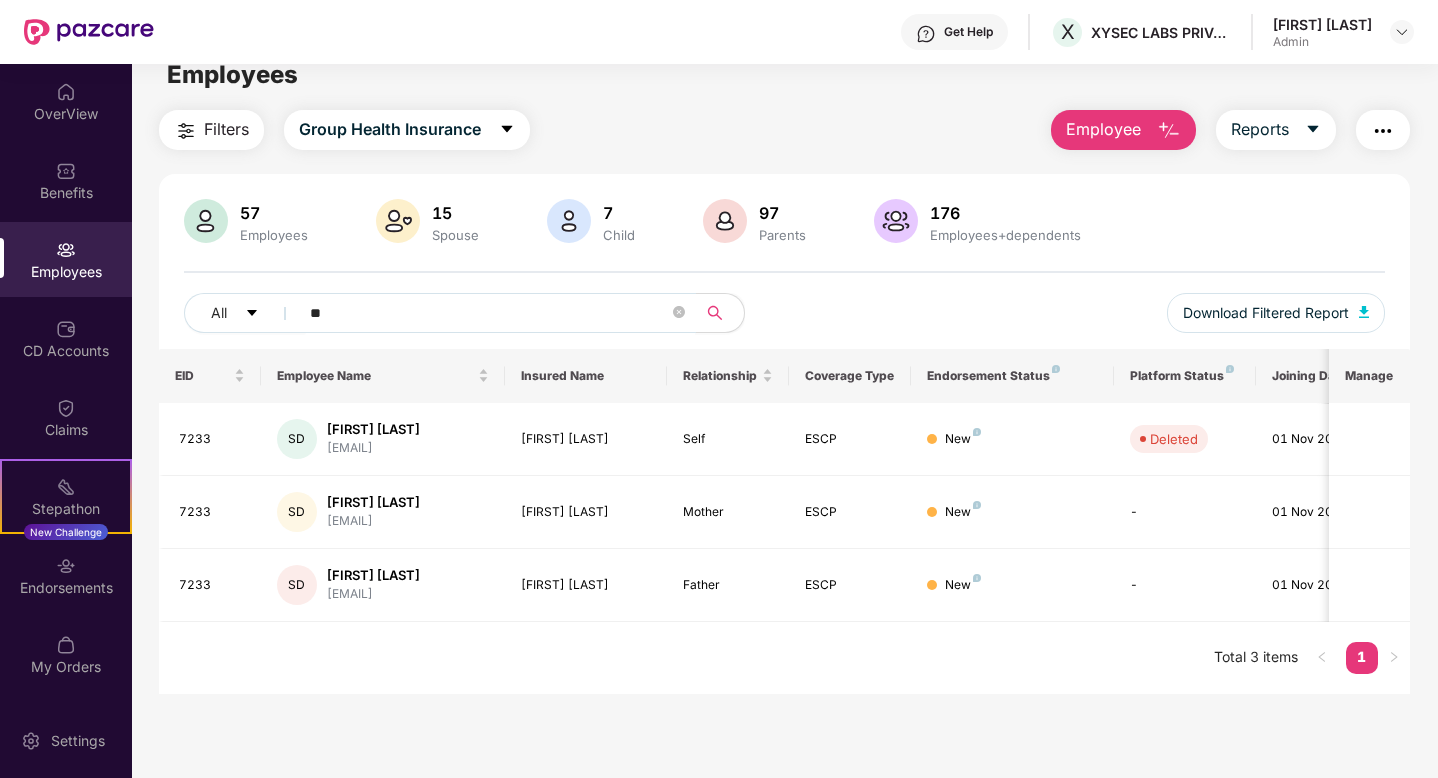 type on "*" 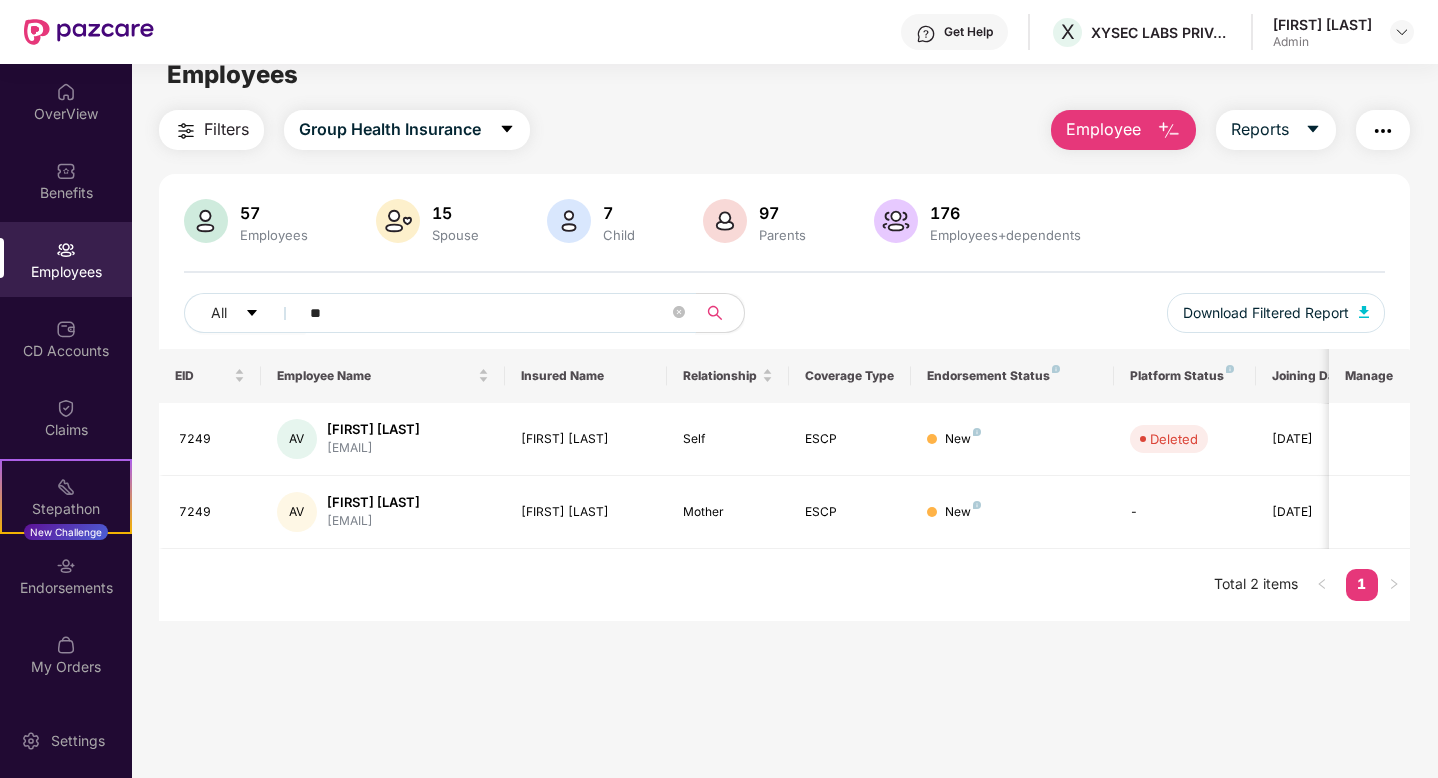 type on "*" 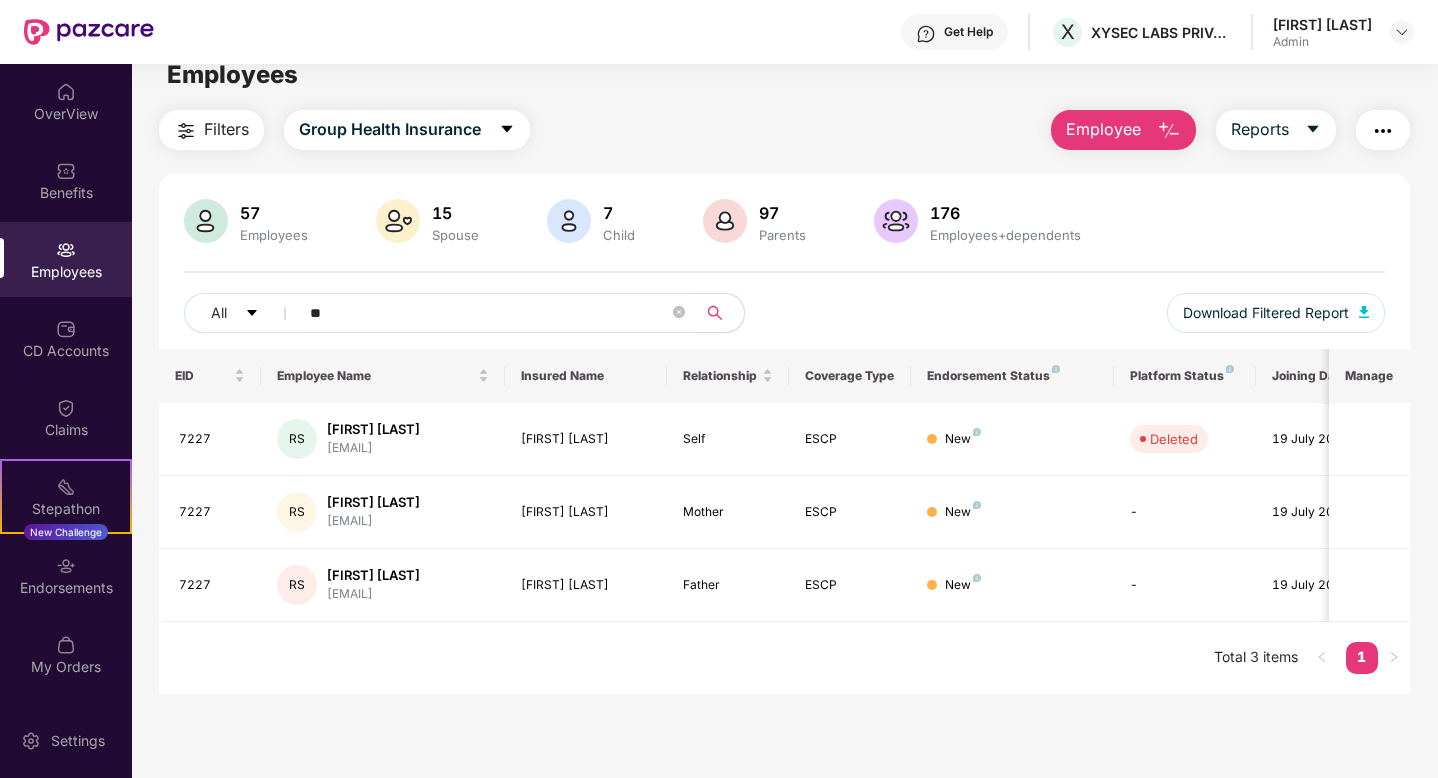 type on "*" 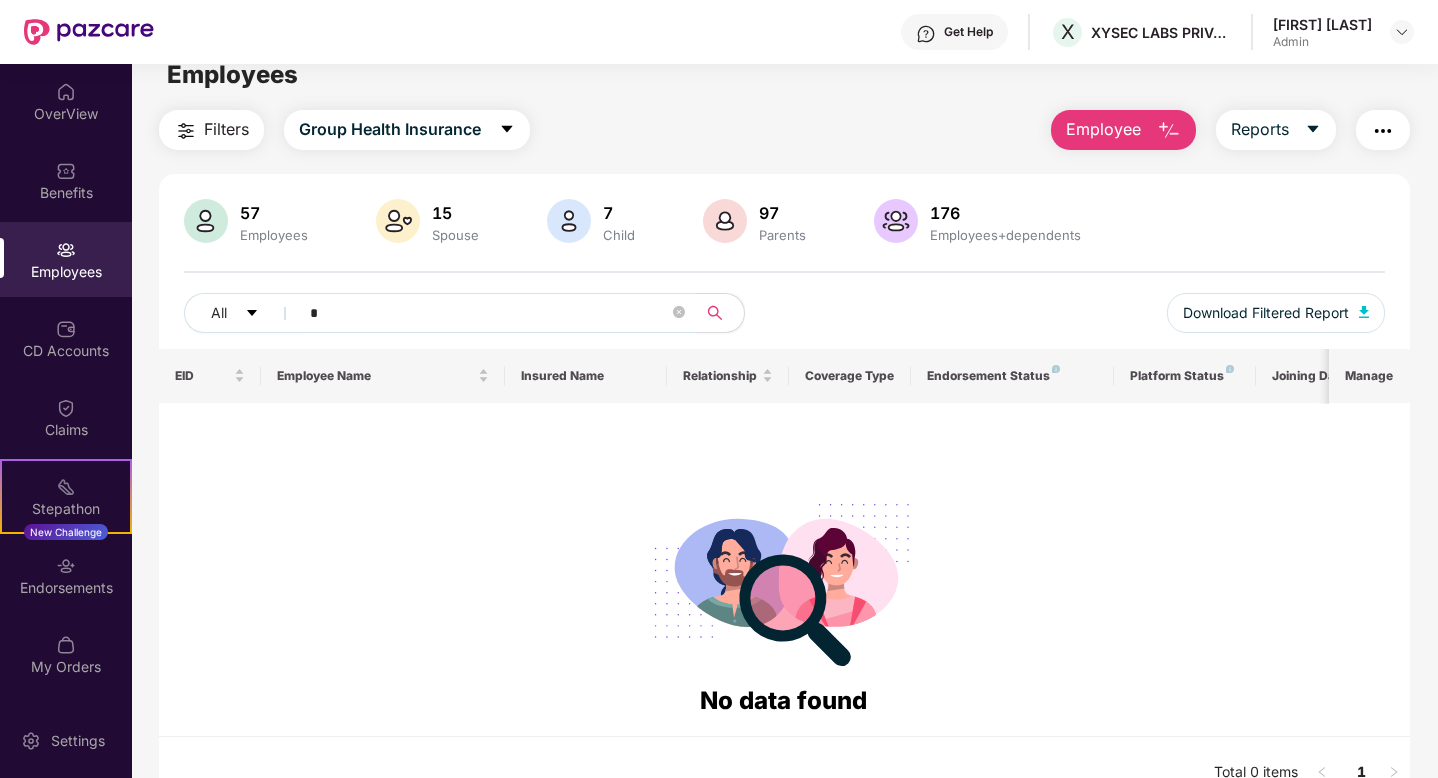 type 